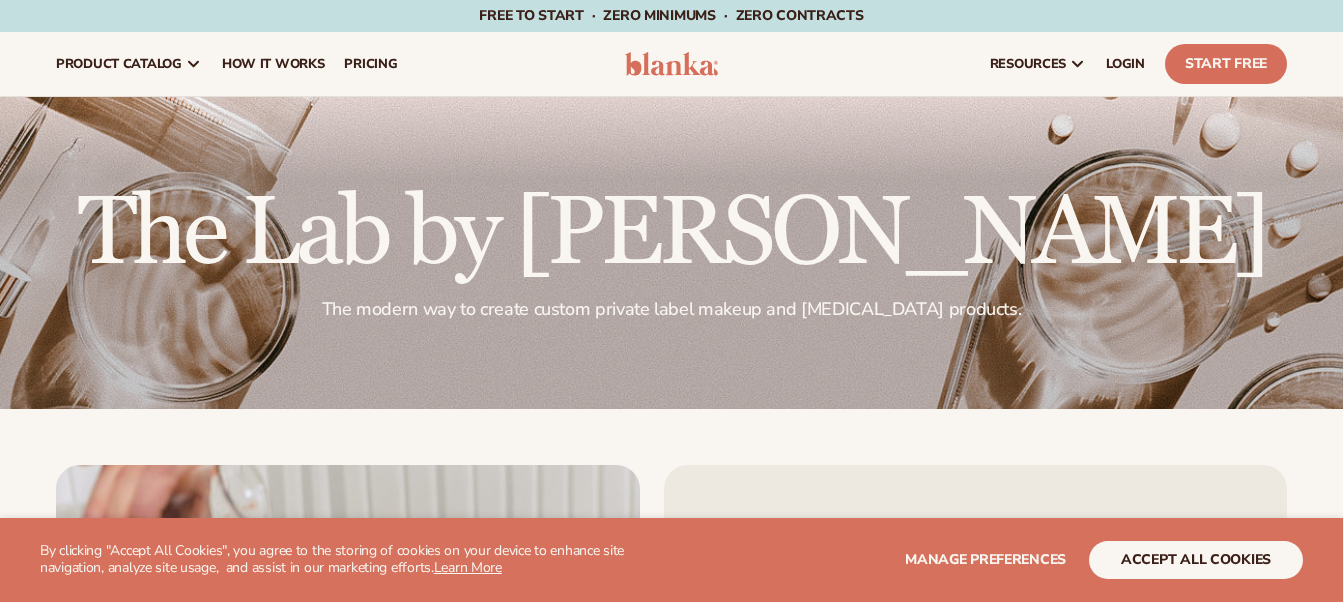 scroll, scrollTop: 0, scrollLeft: 0, axis: both 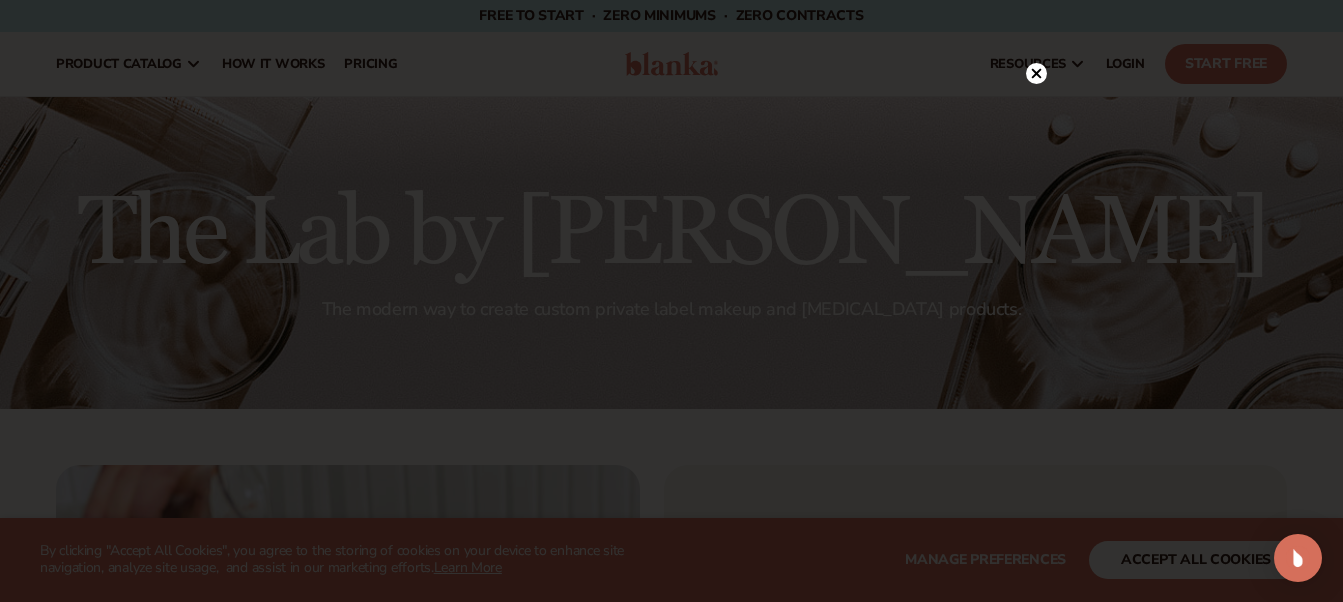 click 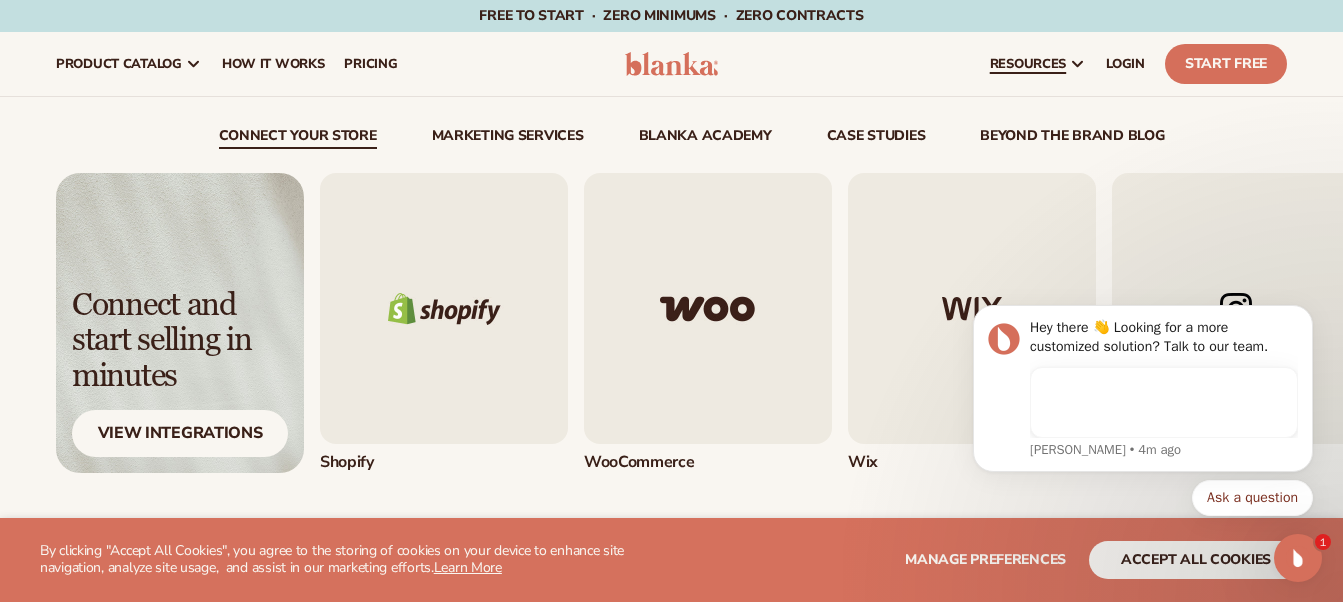 scroll, scrollTop: 0, scrollLeft: 0, axis: both 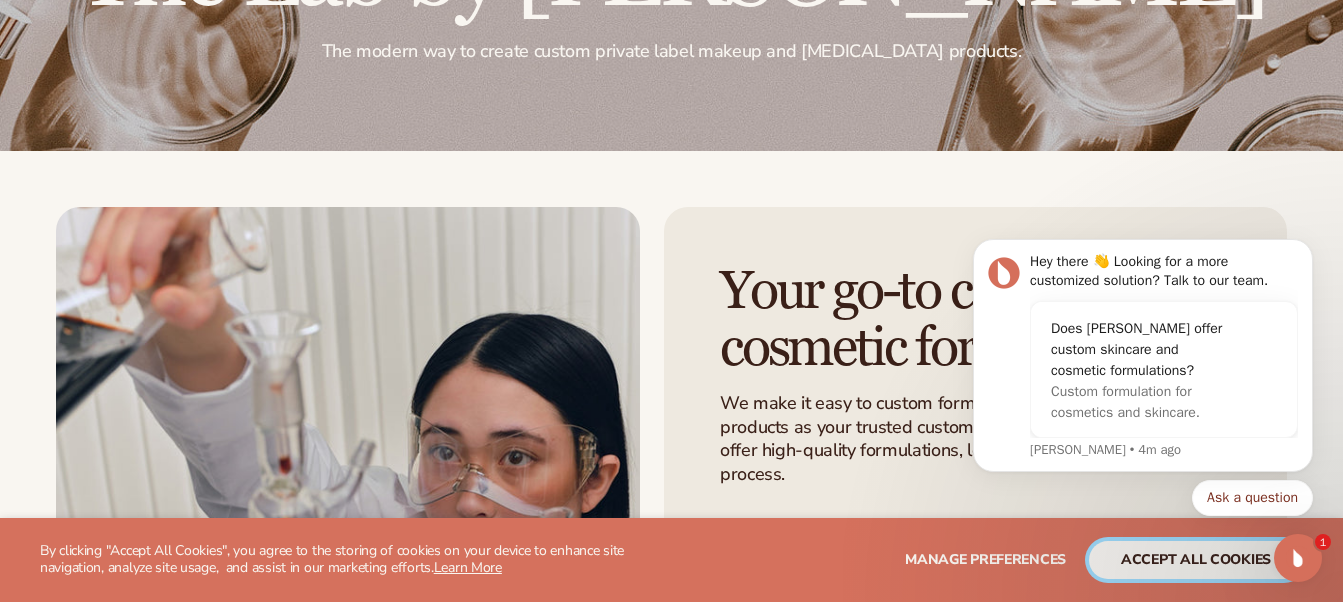 click on "accept all cookies" at bounding box center [1196, 560] 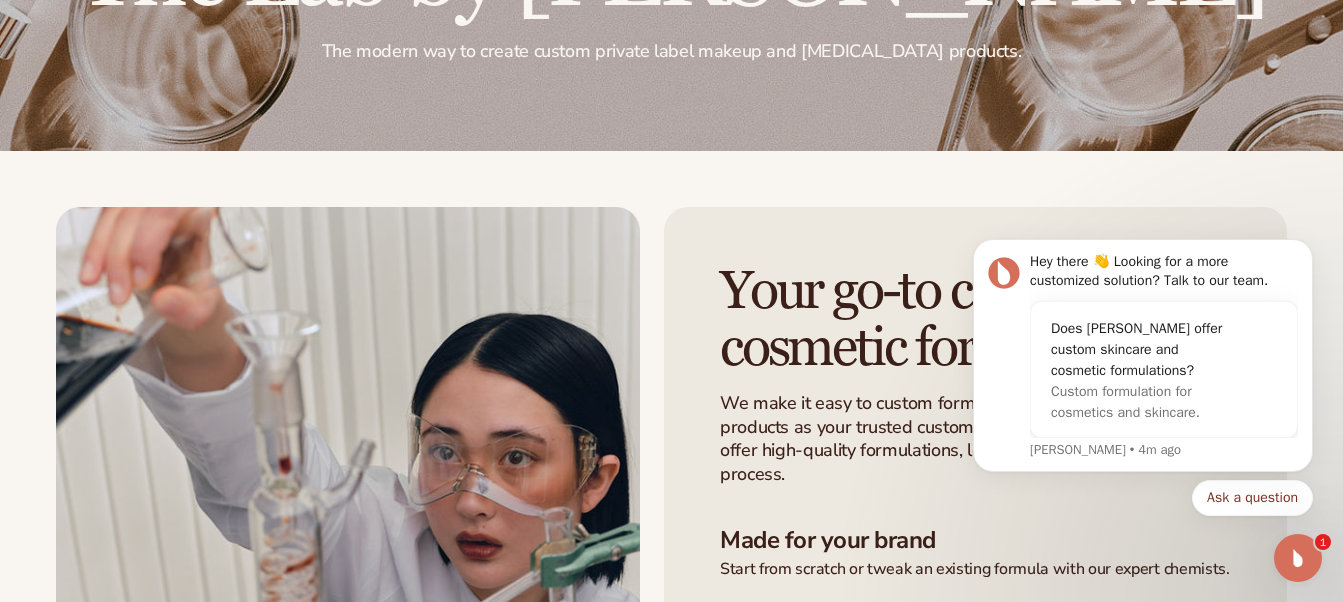 click on "Hey there 👋 Looking for a more customized solution? Talk to our team.   Does [PERSON_NAME] offer custom skincare and cosmetic formulations? Custom formulation for cosmetics and skincare. [PERSON_NAME] • 4m ago Ask a question" at bounding box center [1143, 360] 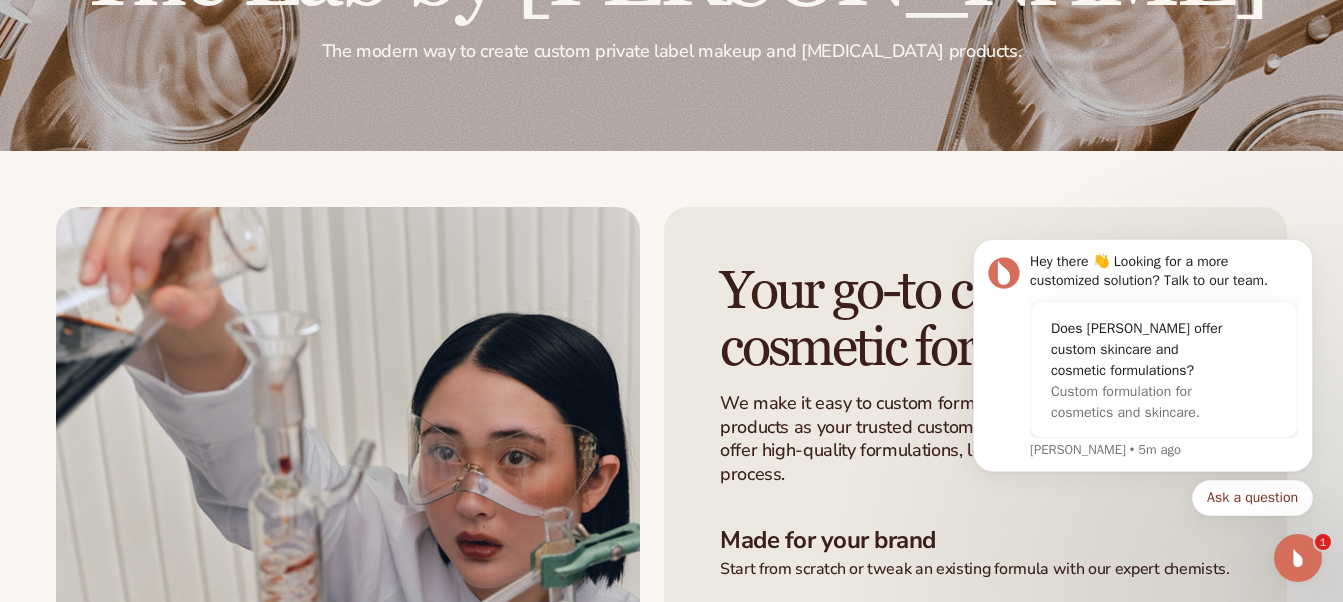 click on "We make it easy to custom formulate beauty and skincare products as your trusted custom formulation manufacturers. We offer high-quality formulations, low MOQs, and a seamless process." at bounding box center (975, 439) 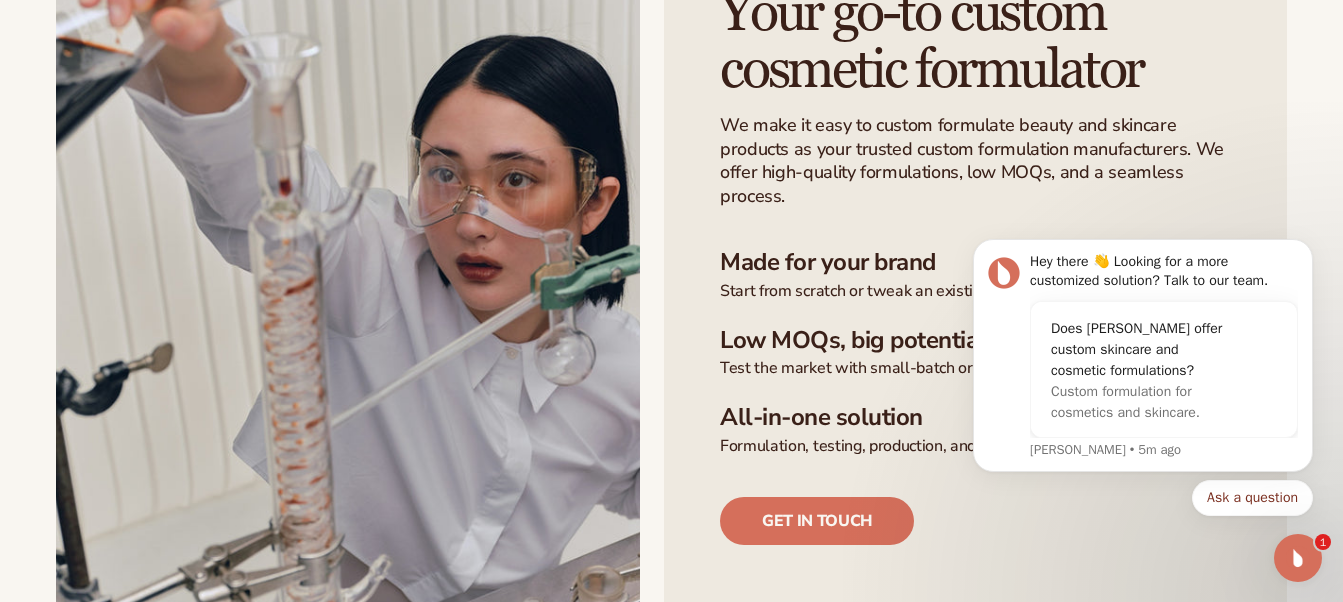 scroll, scrollTop: 537, scrollLeft: 0, axis: vertical 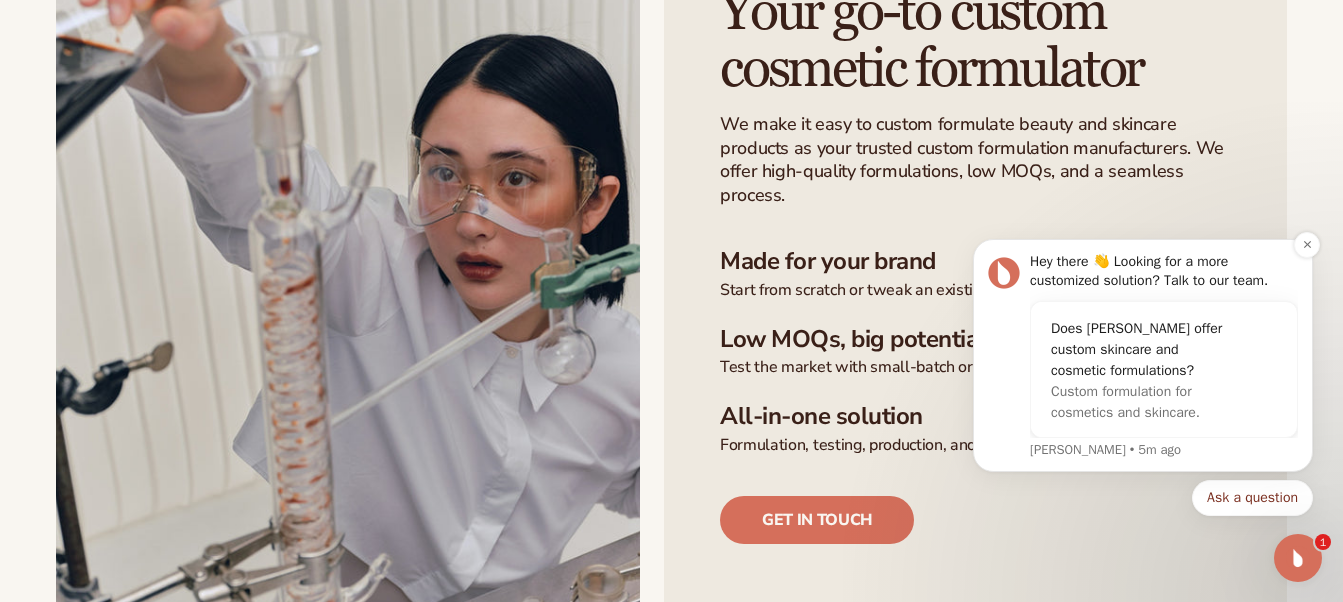 click on "Hey there 👋 Looking for a more customized solution? Talk to our team." at bounding box center (1164, 271) 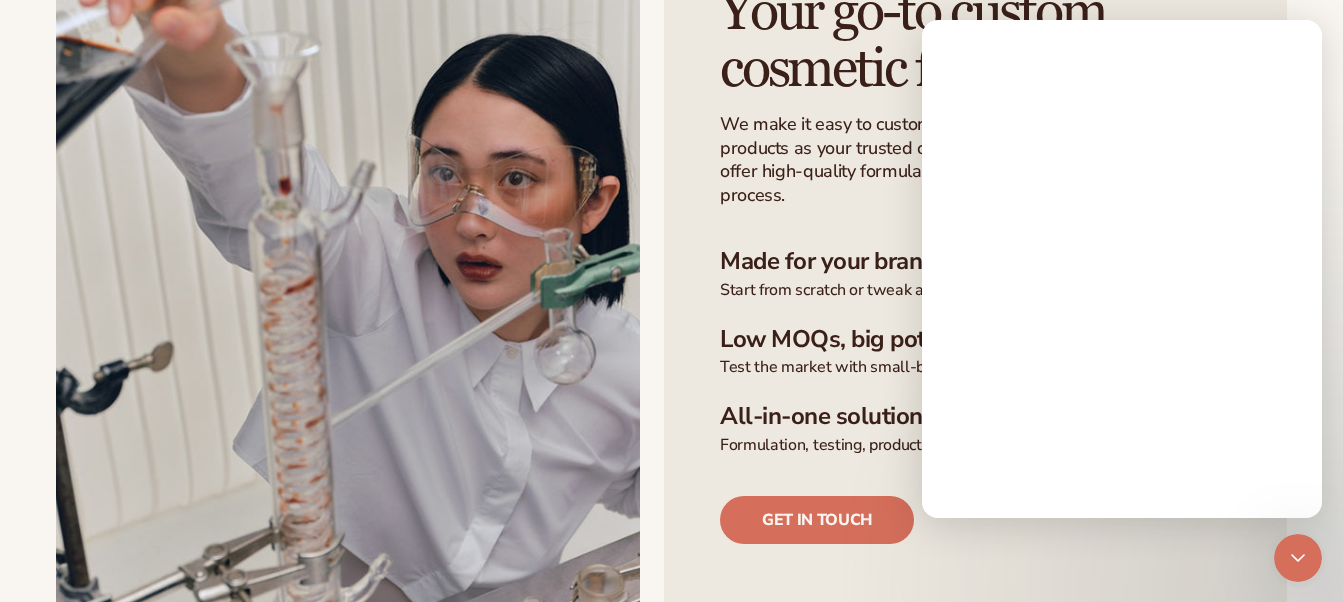 scroll, scrollTop: 0, scrollLeft: 0, axis: both 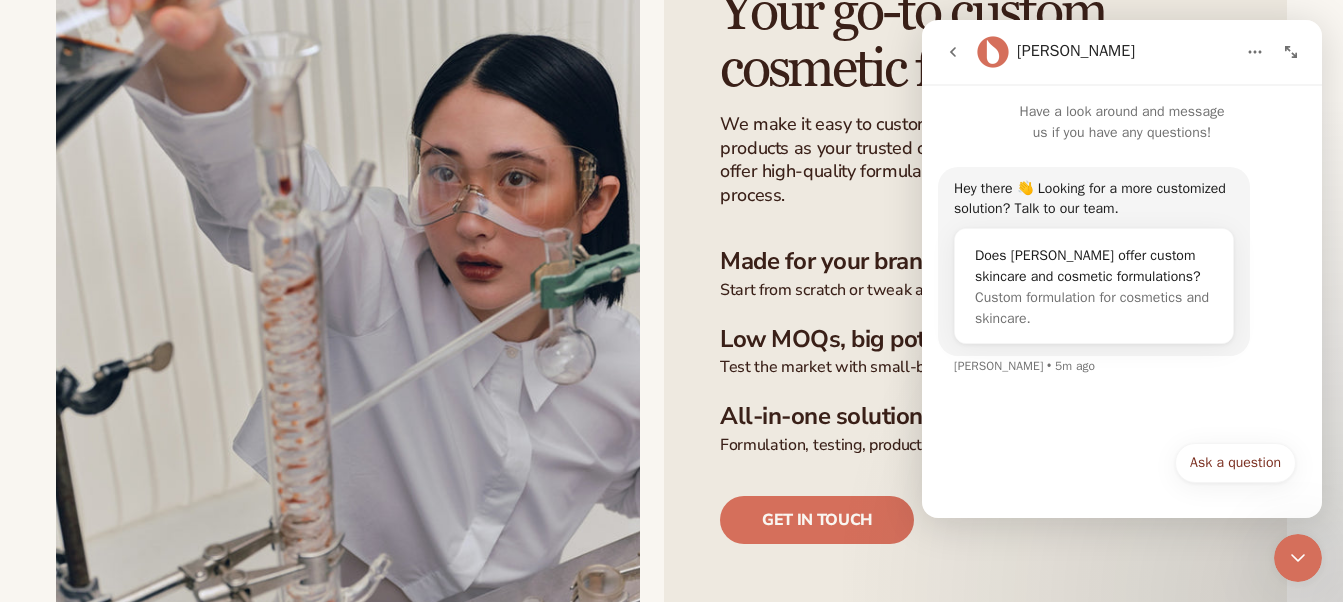 click on "We make it easy to custom formulate beauty and skincare products as your trusted custom formulation manufacturers. We offer high-quality formulations, low MOQs, and a seamless process." at bounding box center (975, 160) 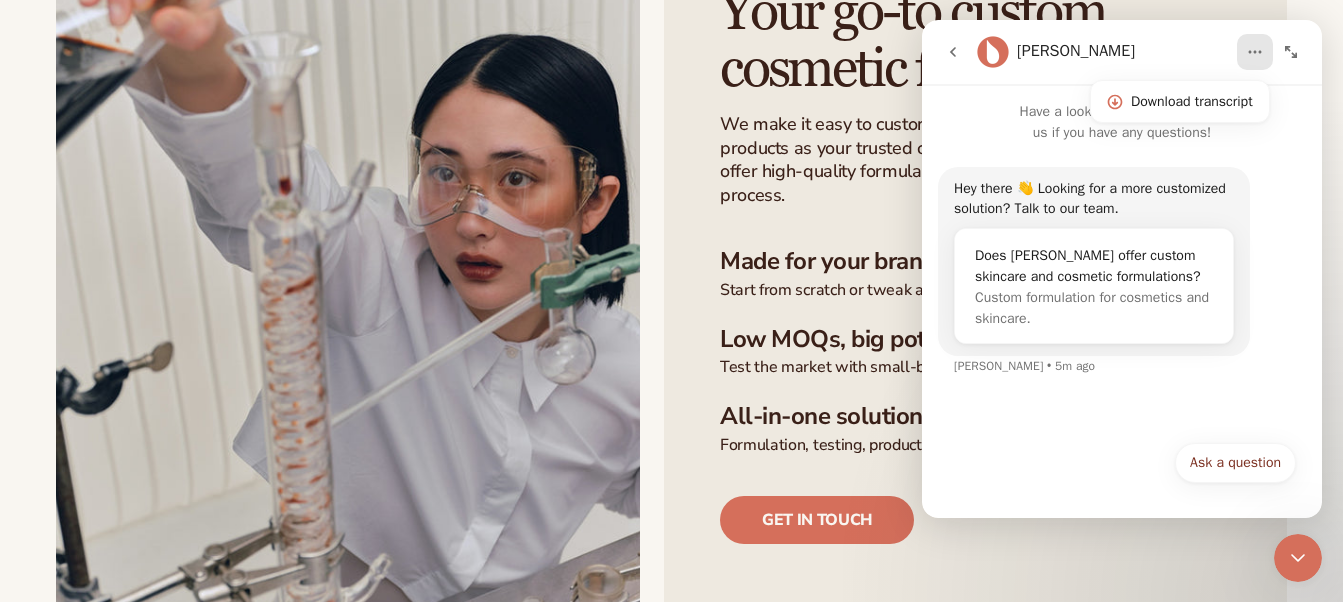 click on "[PERSON_NAME]" at bounding box center (1106, 52) 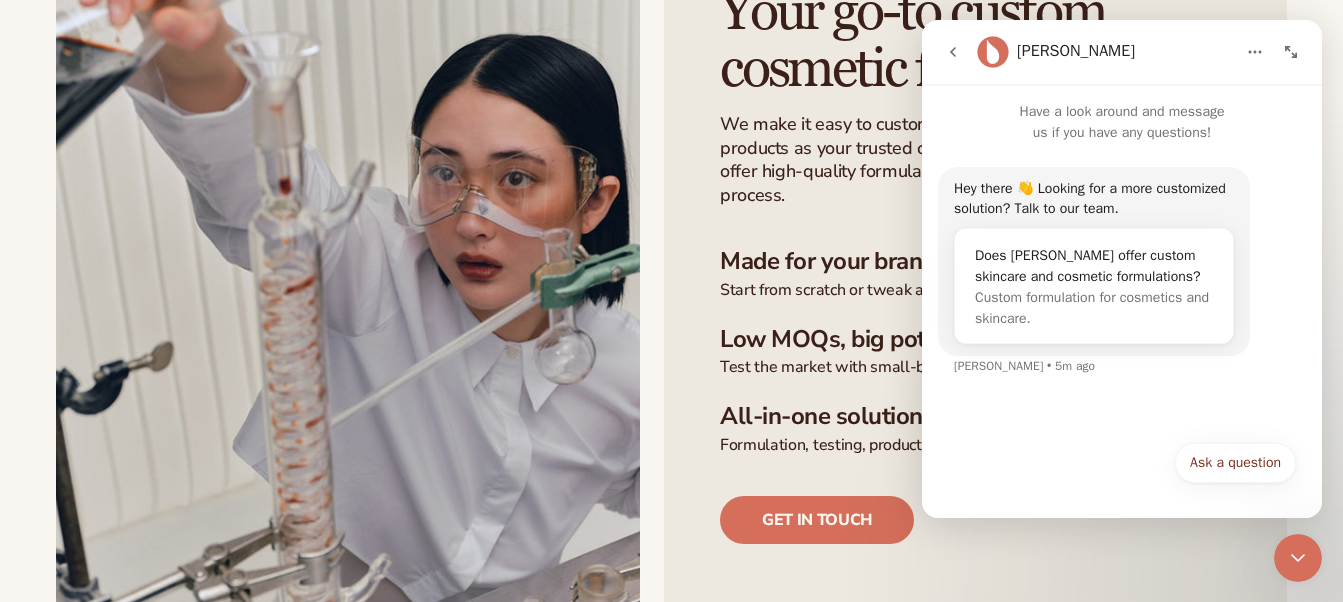 click 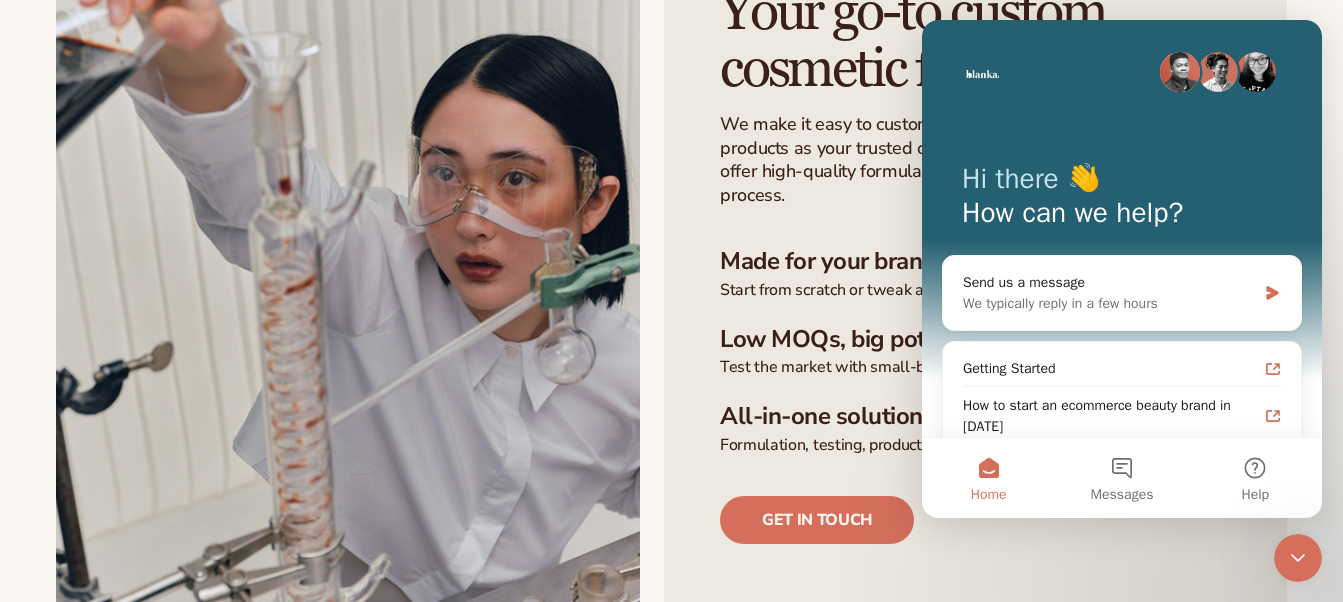 click on "Home" at bounding box center (989, 495) 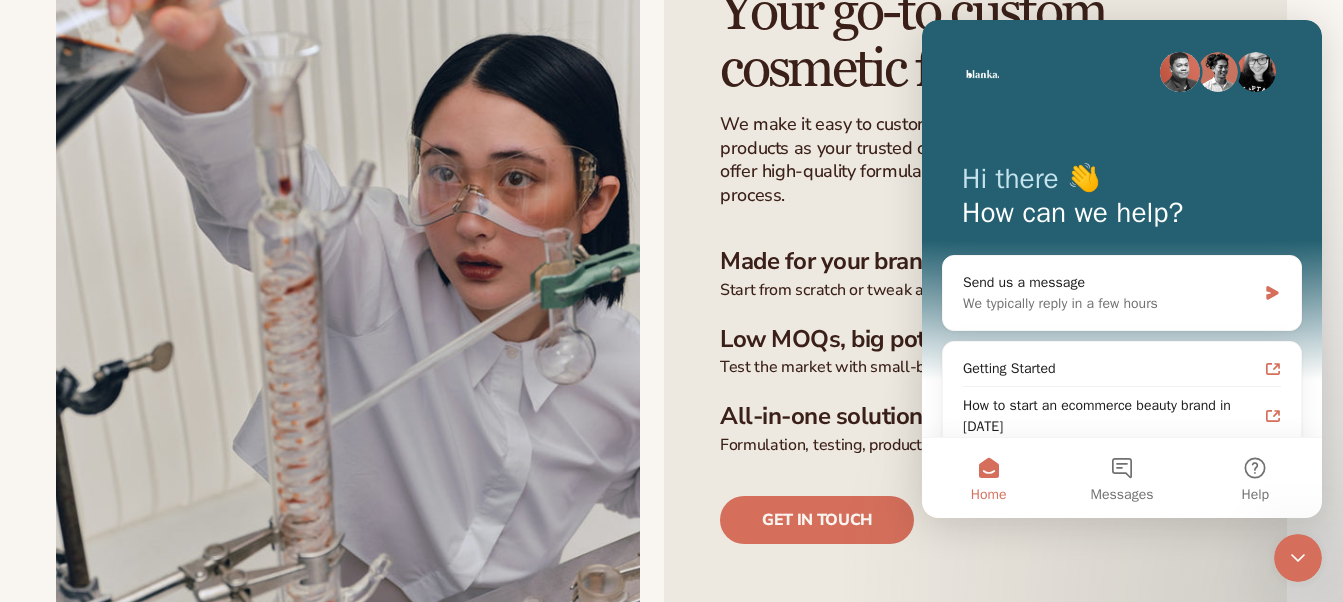 click on "Hi there 👋 How can we help?" at bounding box center [1122, 200] 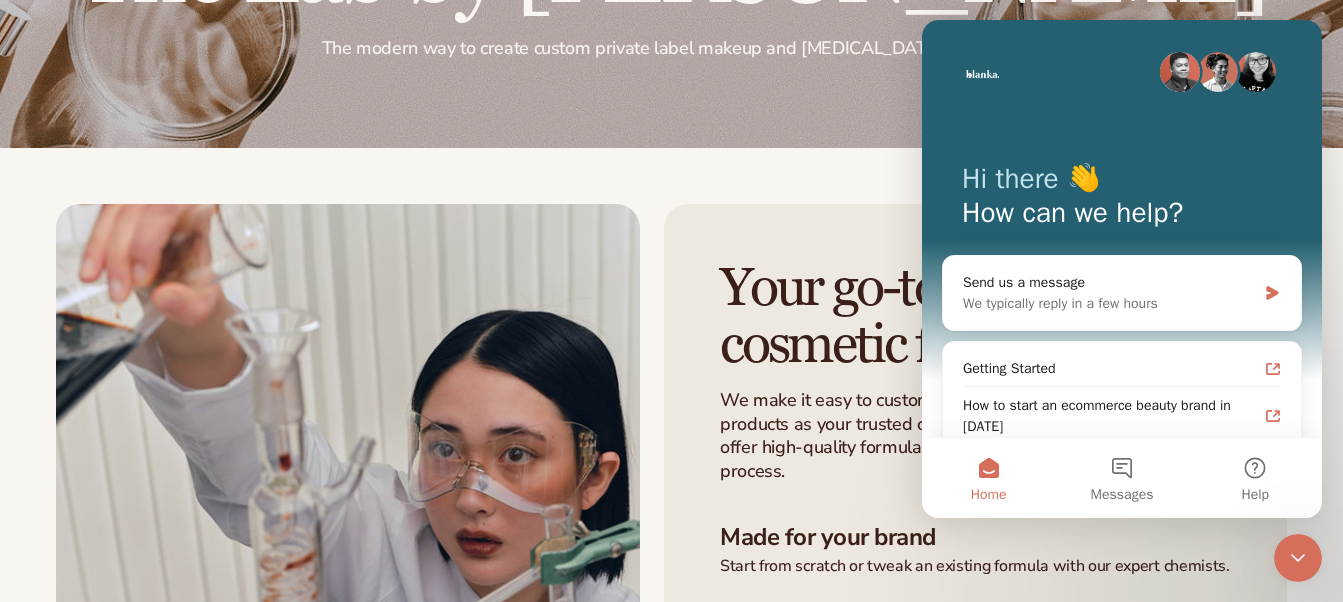 scroll, scrollTop: 260, scrollLeft: 0, axis: vertical 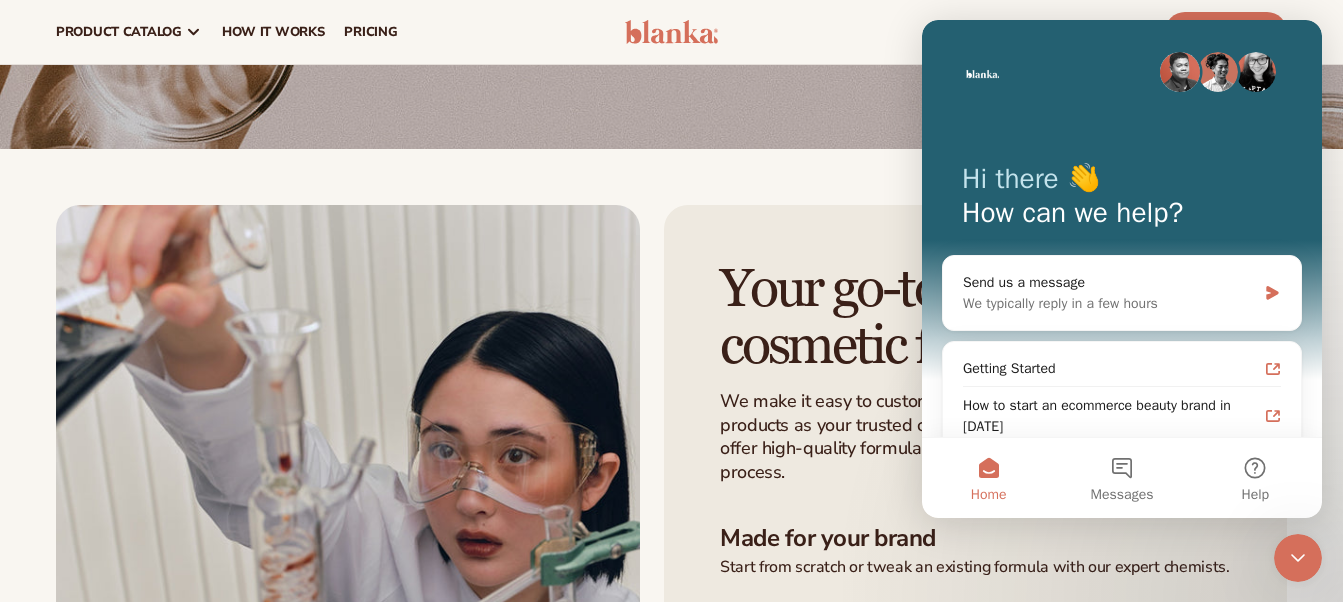 click on "Hi there 👋" at bounding box center [1122, 179] 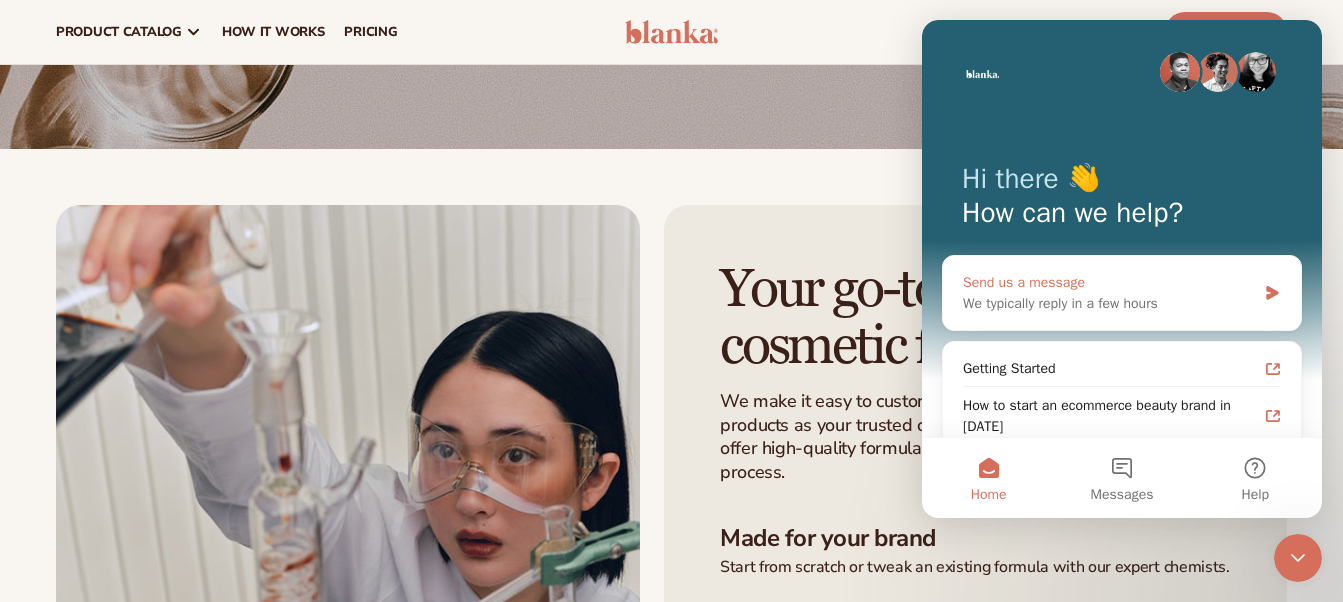click on "We typically reply in a few hours" at bounding box center (1109, 303) 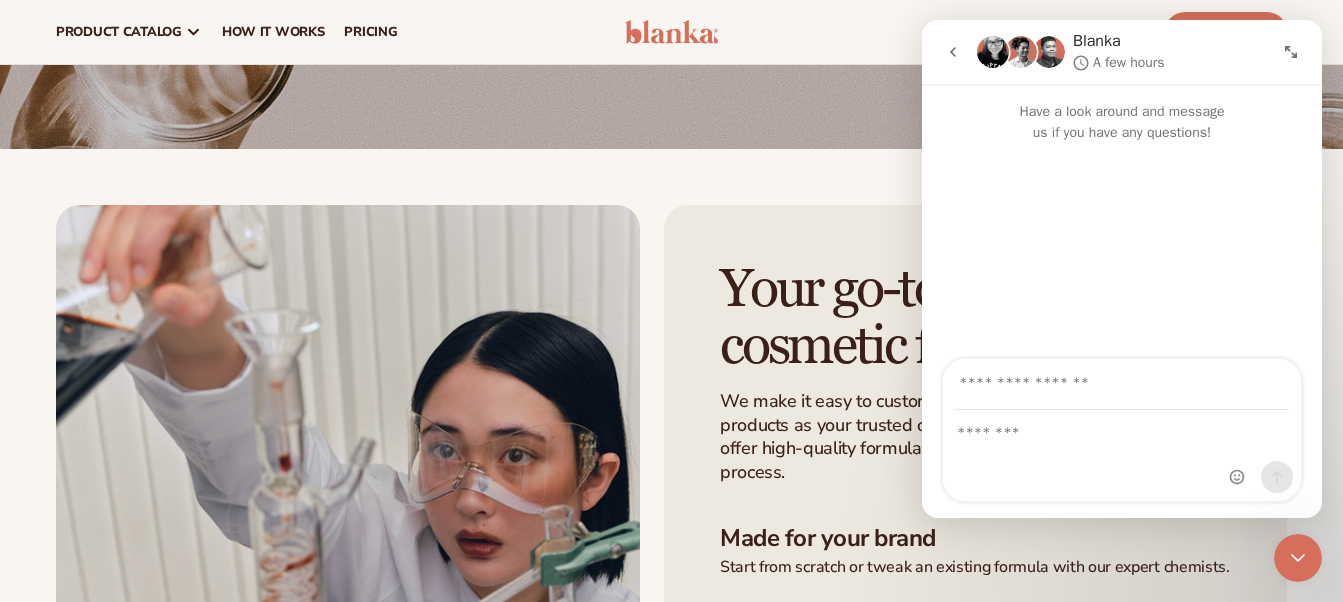click 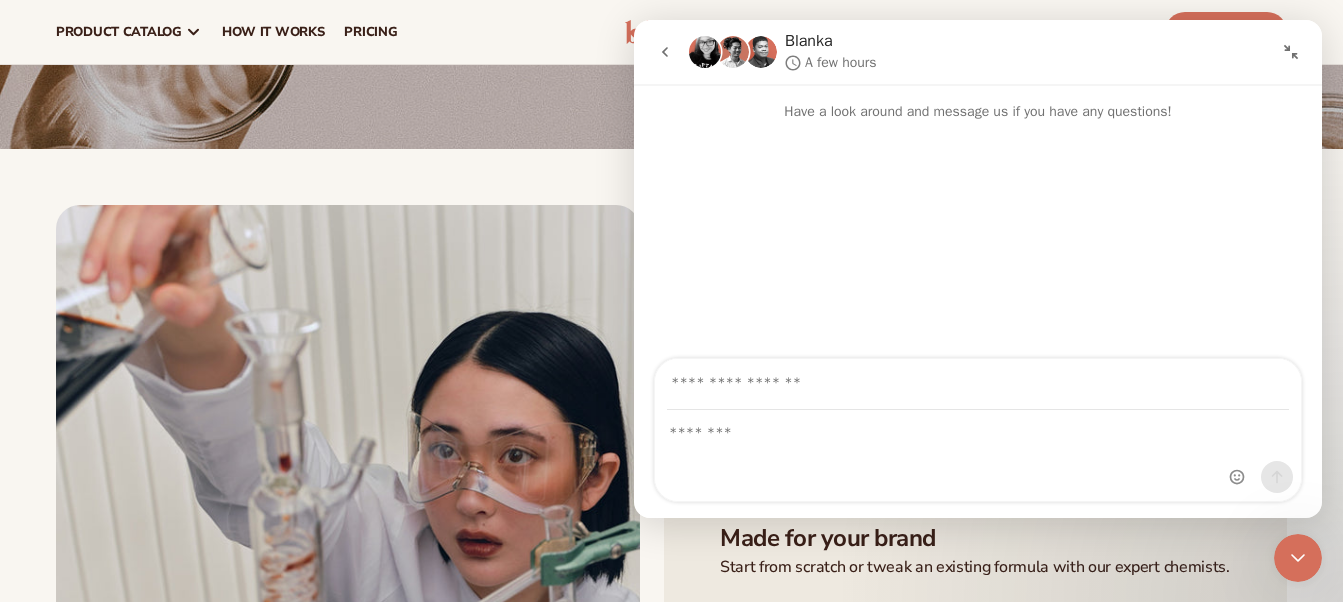 click 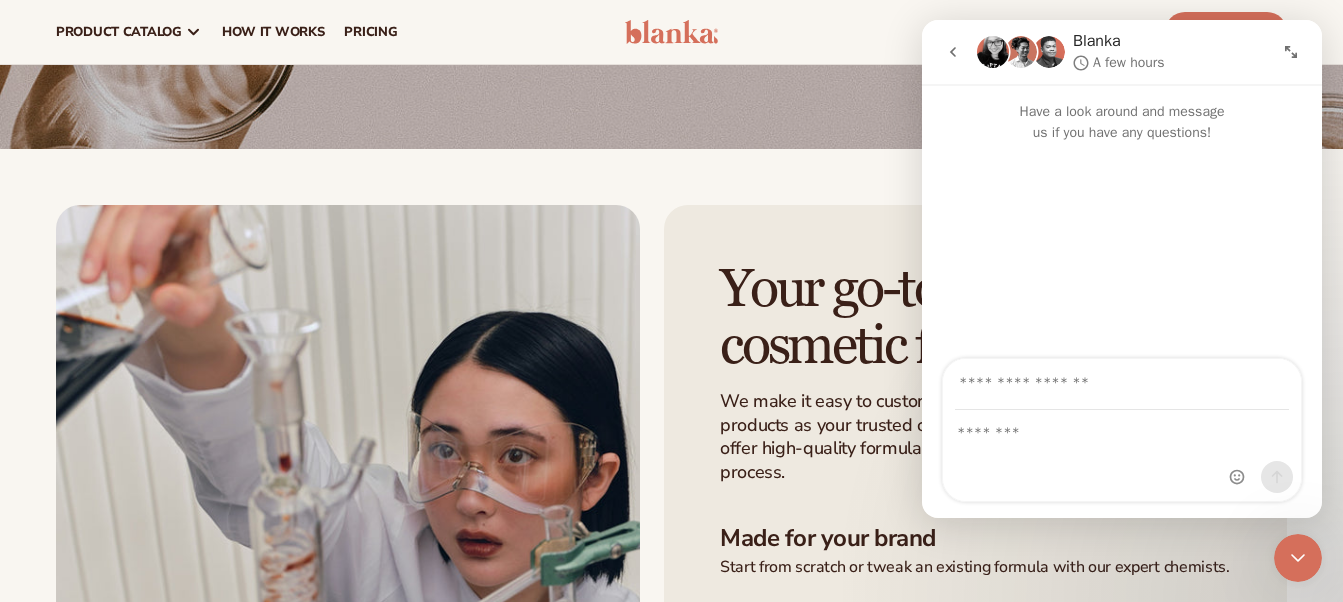 click 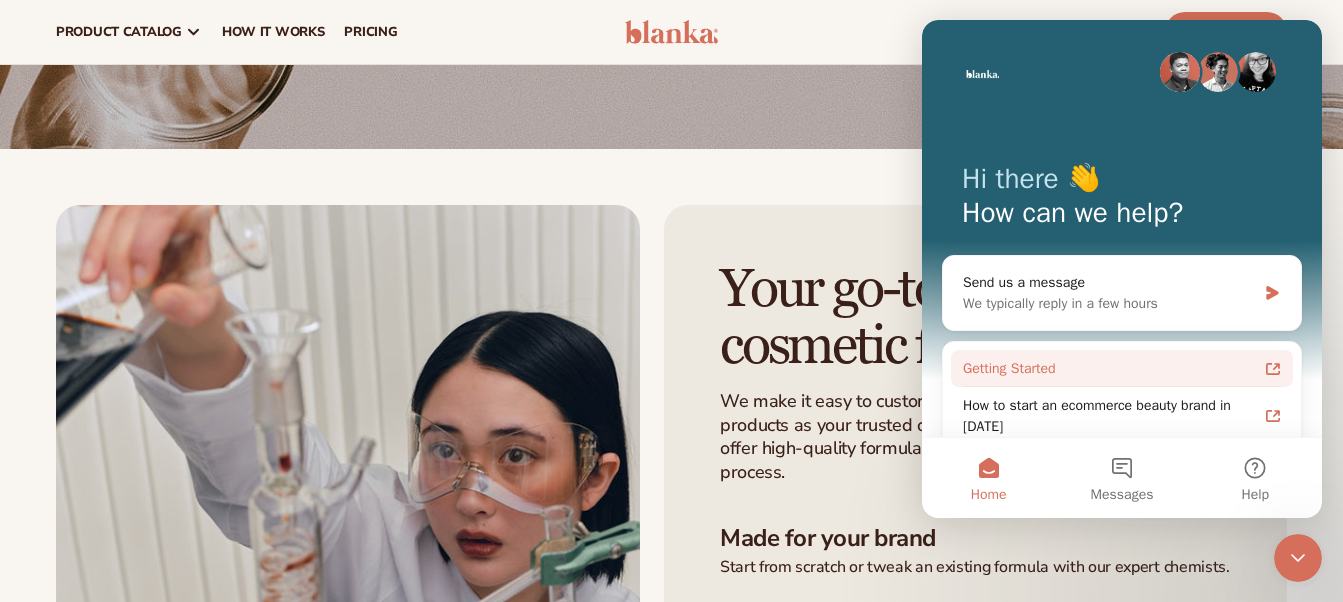 scroll, scrollTop: 132, scrollLeft: 0, axis: vertical 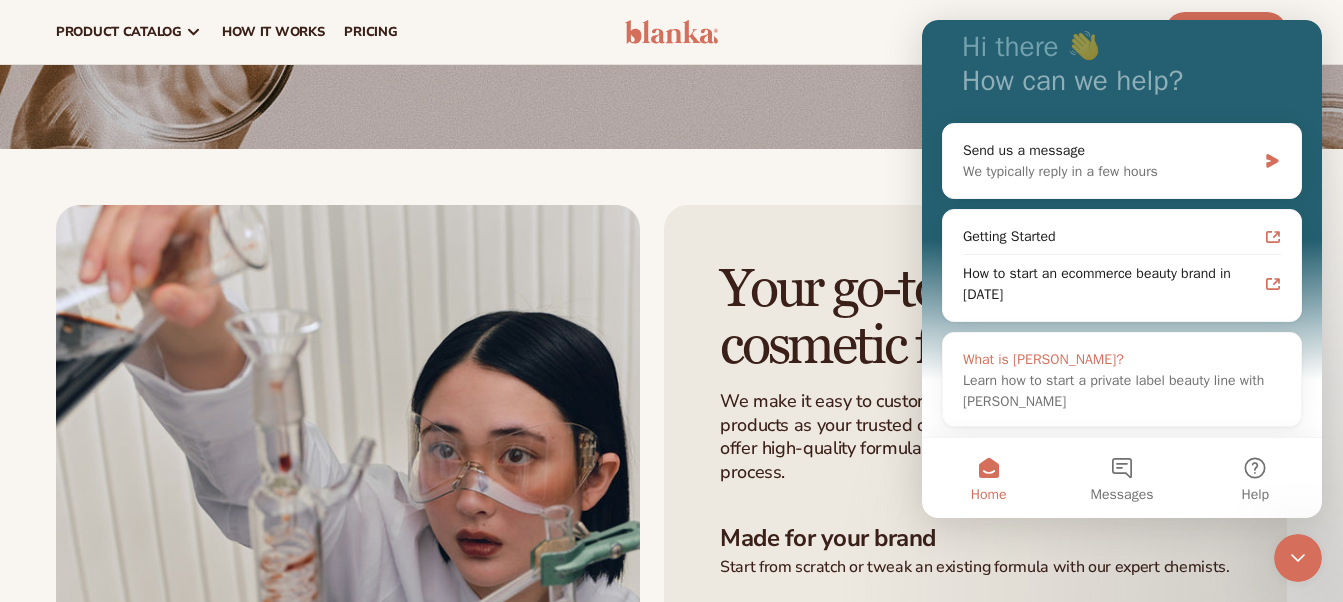 click on "Learn how to start a private label beauty line with [PERSON_NAME]" at bounding box center [1113, 391] 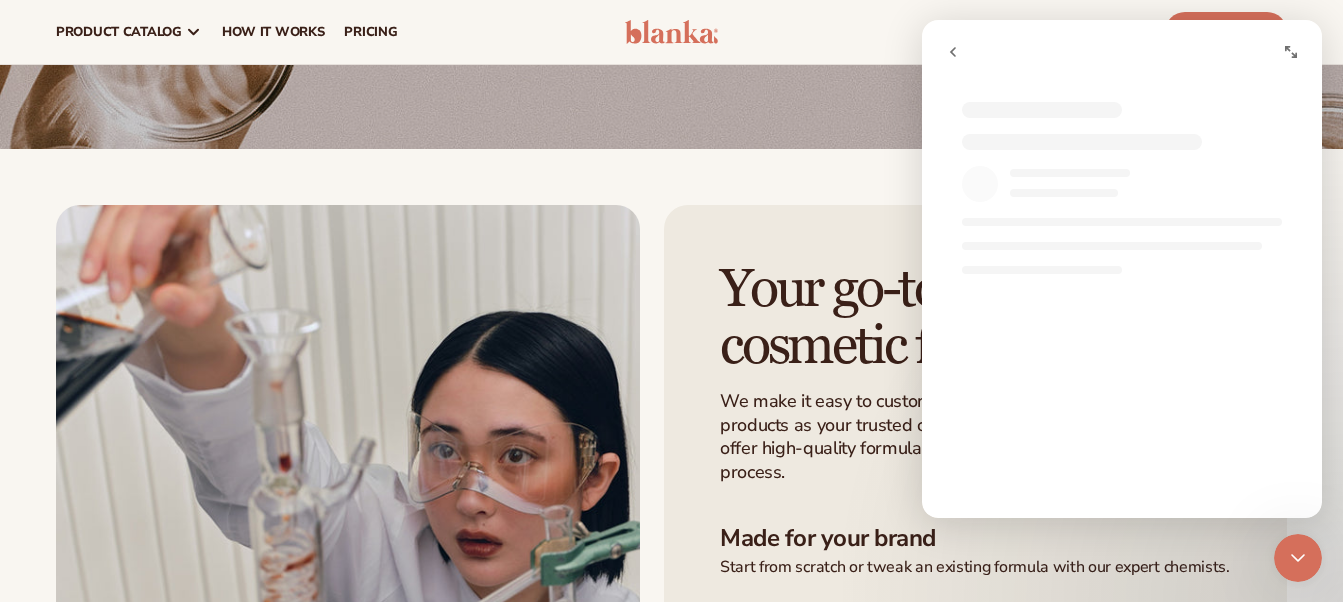 scroll, scrollTop: 0, scrollLeft: 0, axis: both 